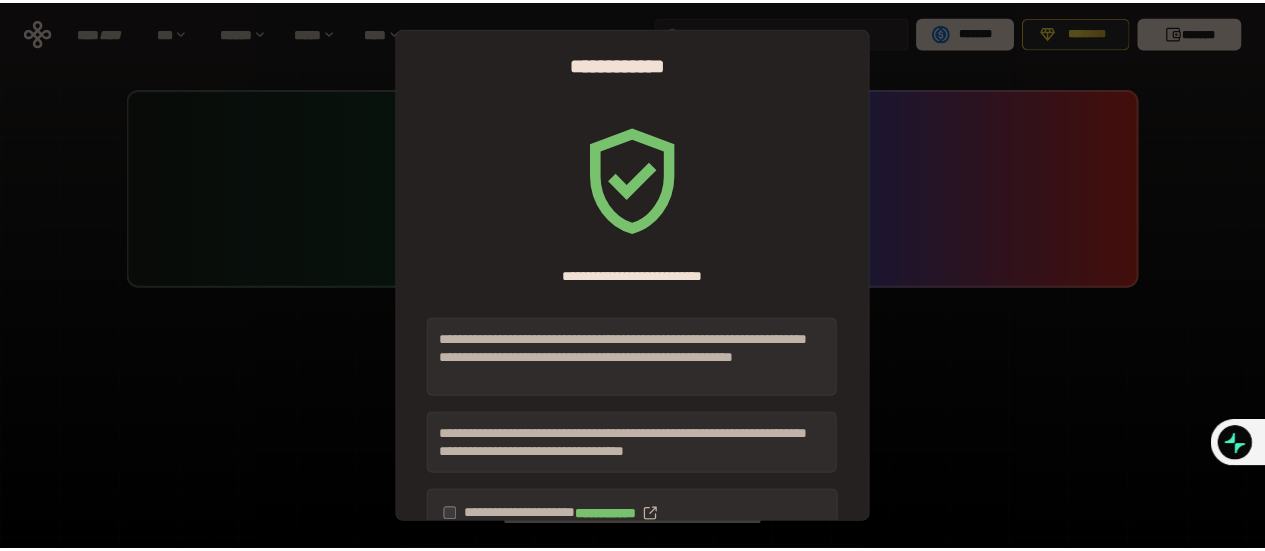 scroll, scrollTop: 0, scrollLeft: 0, axis: both 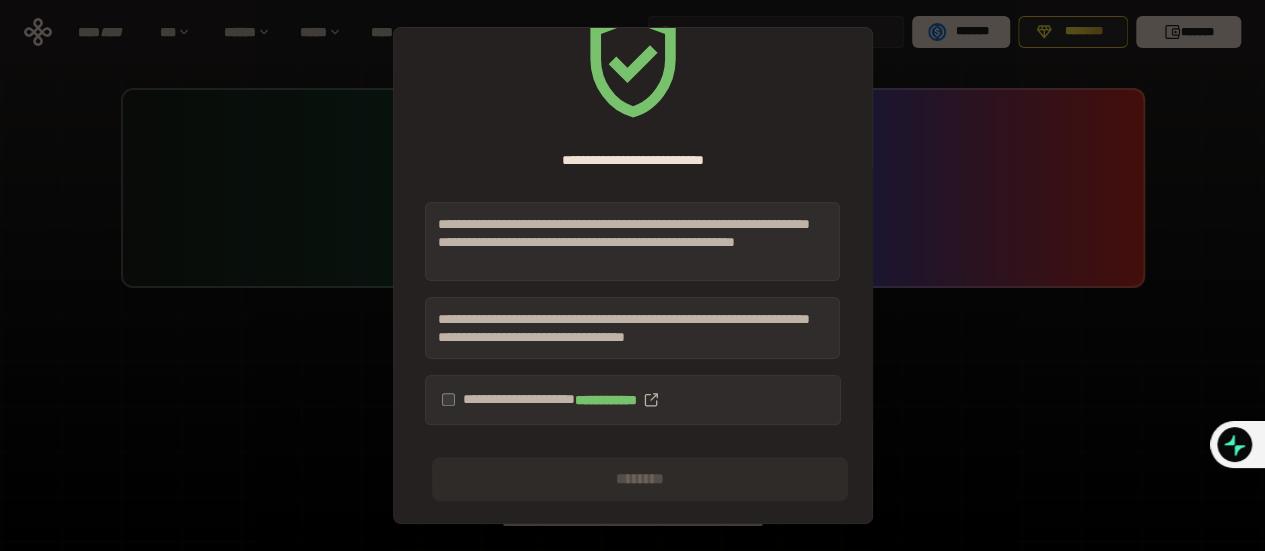click on "**********" at bounding box center (633, 400) 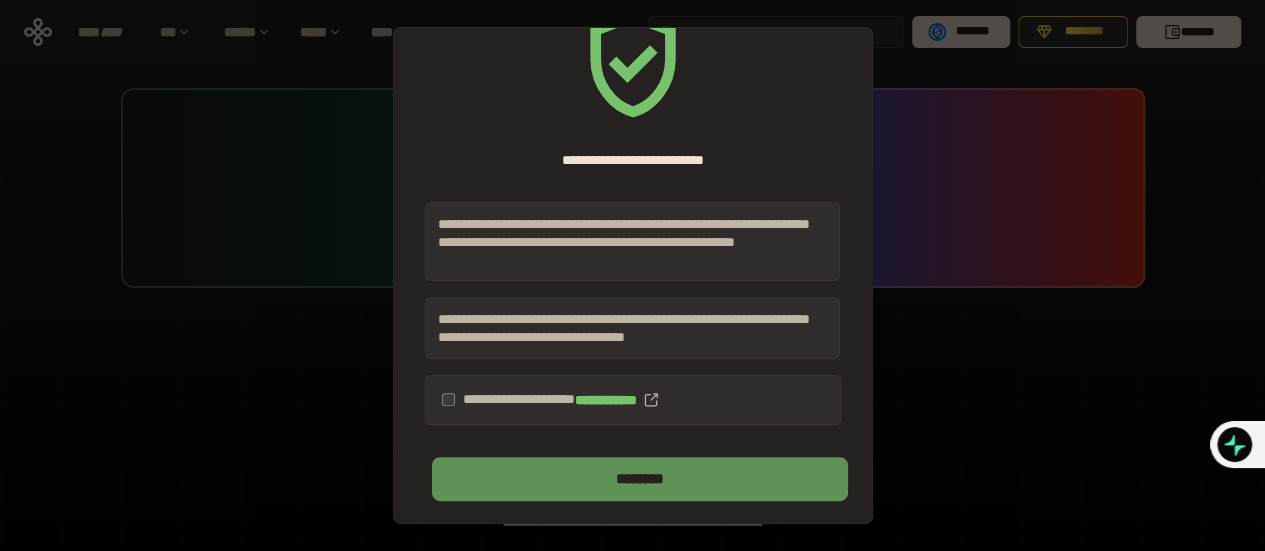 click on "********" at bounding box center (639, 479) 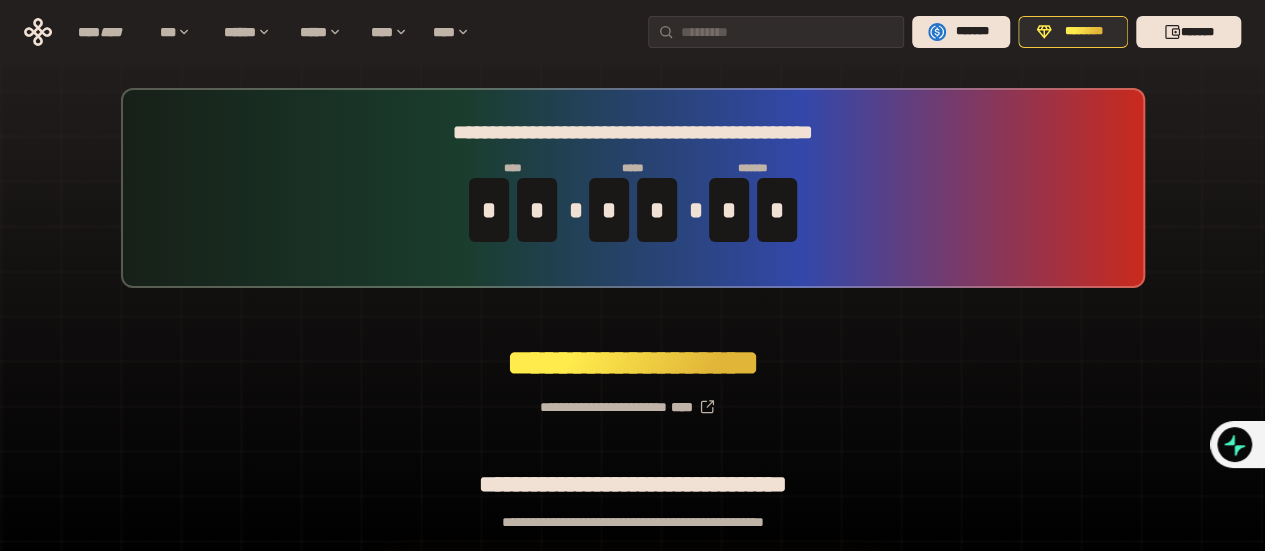 scroll, scrollTop: 231, scrollLeft: 0, axis: vertical 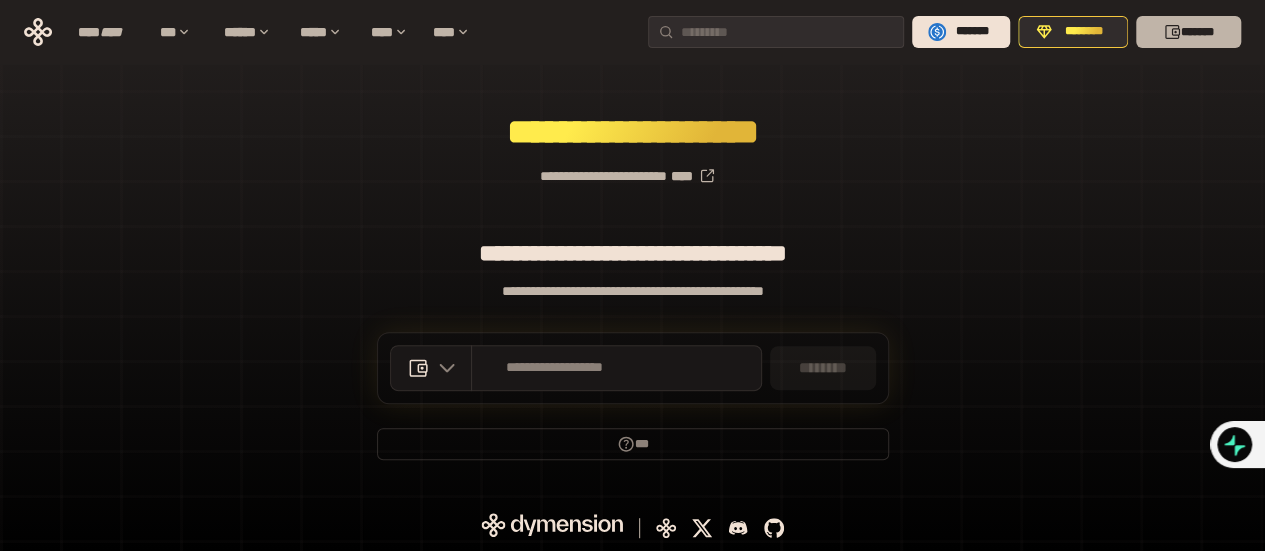 click on "*******" at bounding box center (1188, 32) 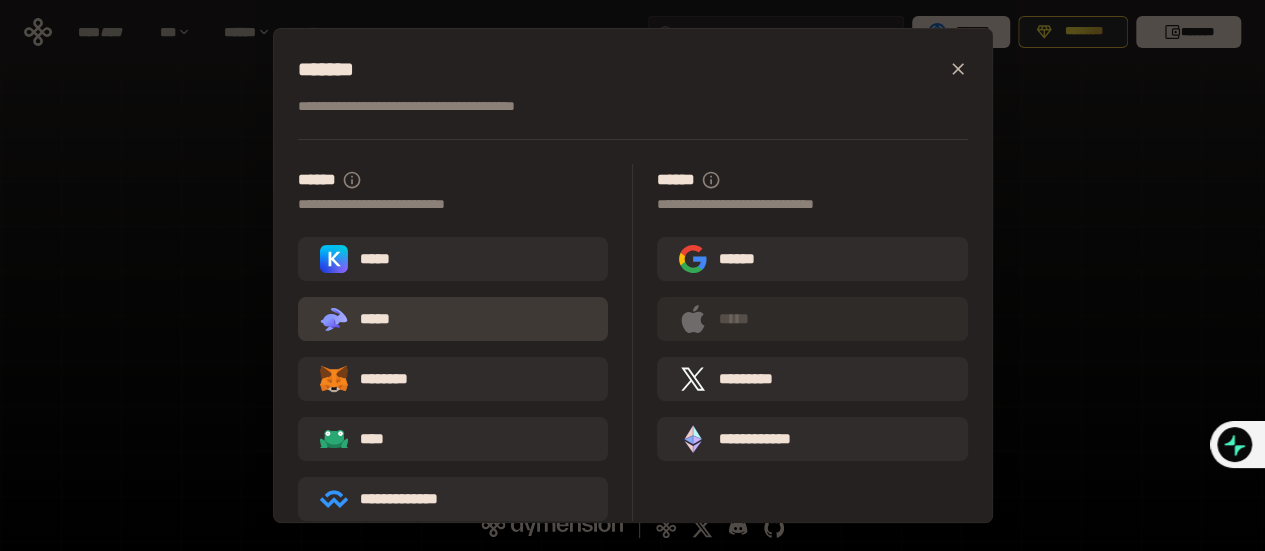 click on ".st0{fill:url(#SVGID_1_);}
.st1{fill-rule:evenodd;clip-rule:evenodd;fill:url(#SVGID_00000161597173617360504640000012432366591255278478_);}
.st2{fill-rule:evenodd;clip-rule:evenodd;fill:url(#SVGID_00000021803777515098205300000017382971856690286485_);}
.st3{fill:url(#SVGID_00000031192219548086493050000012287181694732331425_);}
*****" at bounding box center (453, 319) 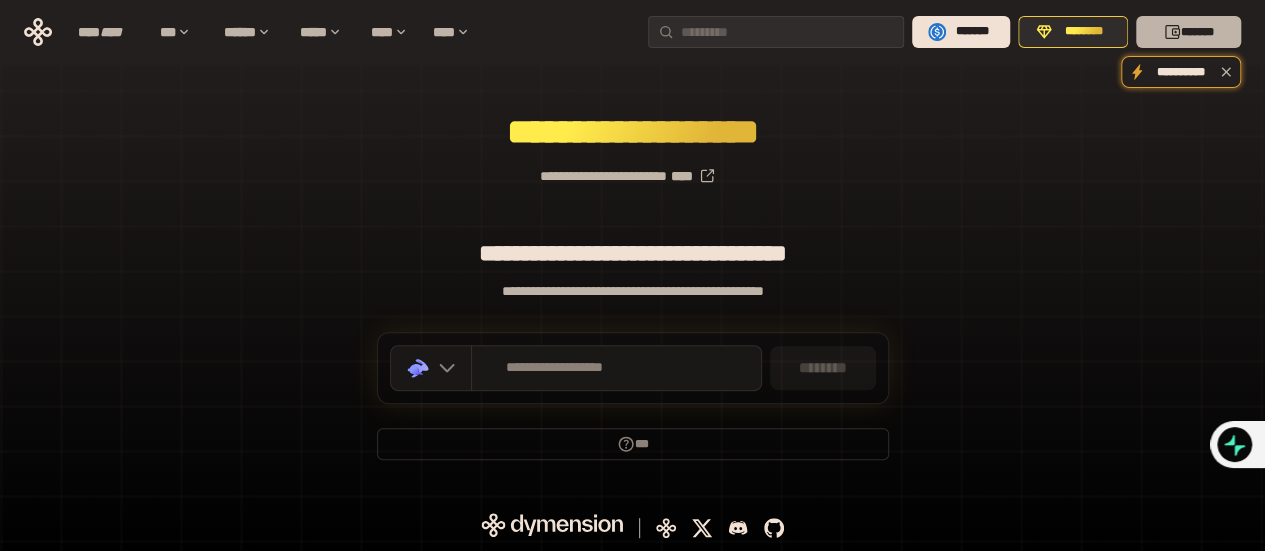 click on "*******" at bounding box center (1188, 32) 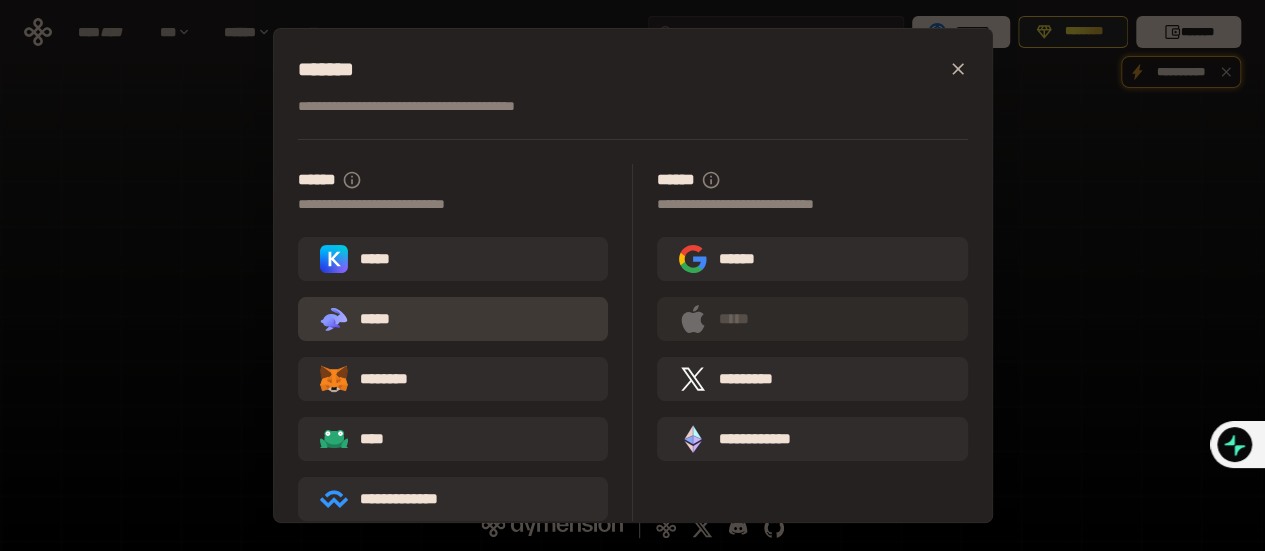 click on ".st0{fill:url(#SVGID_1_);}
.st1{fill-rule:evenodd;clip-rule:evenodd;fill:url(#SVGID_00000161597173617360504640000012432366591255278478_);}
.st2{fill-rule:evenodd;clip-rule:evenodd;fill:url(#SVGID_00000021803777515098205300000017382971856690286485_);}
.st3{fill:url(#SVGID_00000031192219548086493050000012287181694732331425_);}
*****" at bounding box center [453, 319] 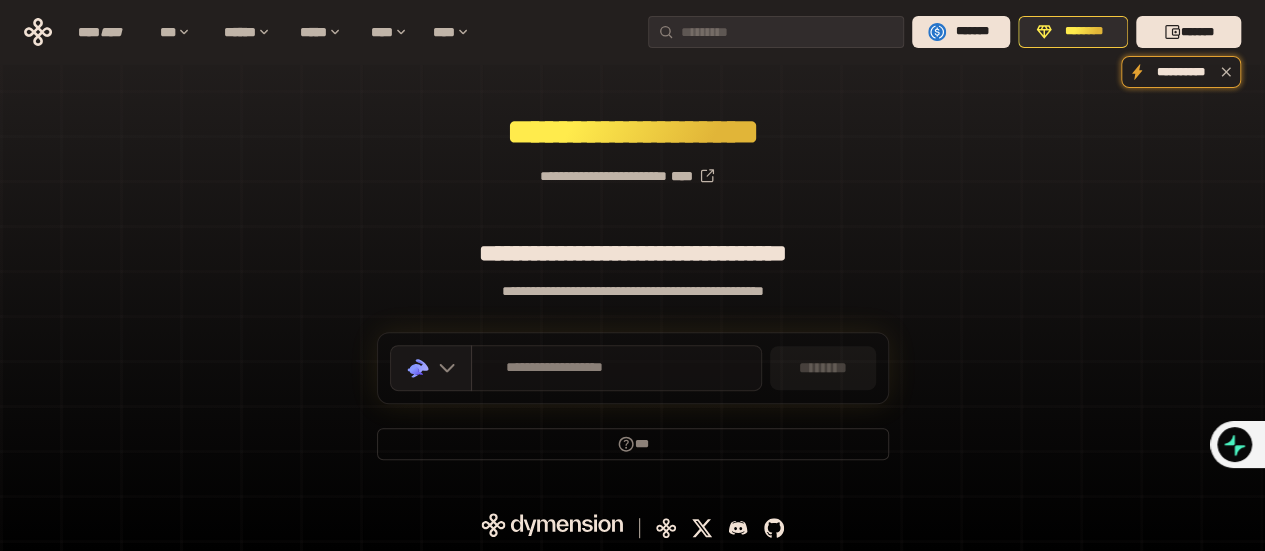 click on "**********" at bounding box center [616, 368] 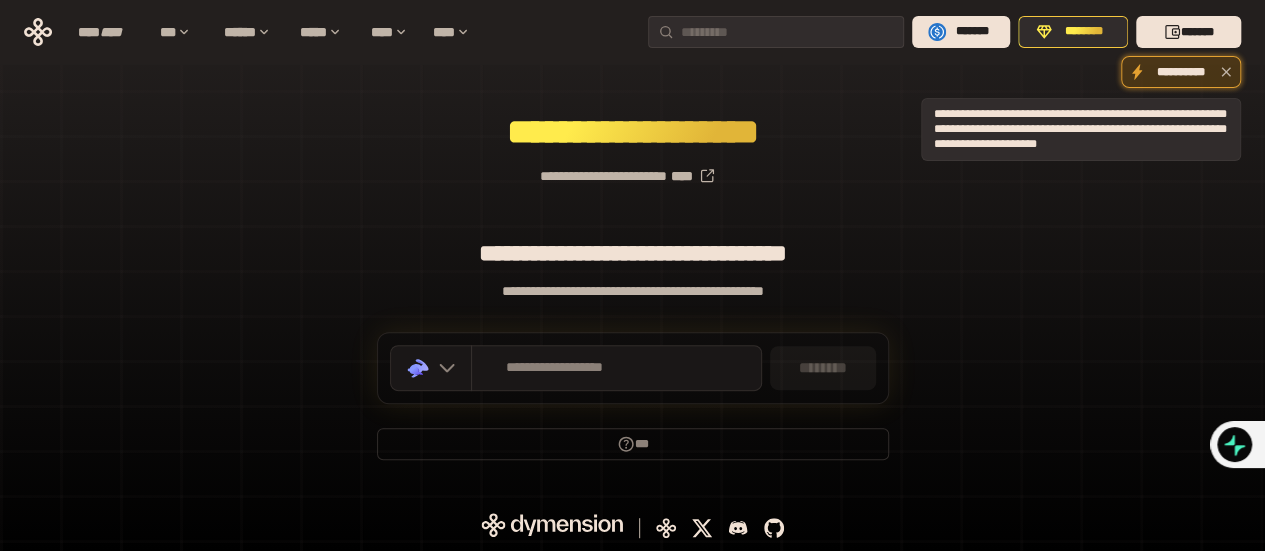 click on "**********" at bounding box center (1181, 72) 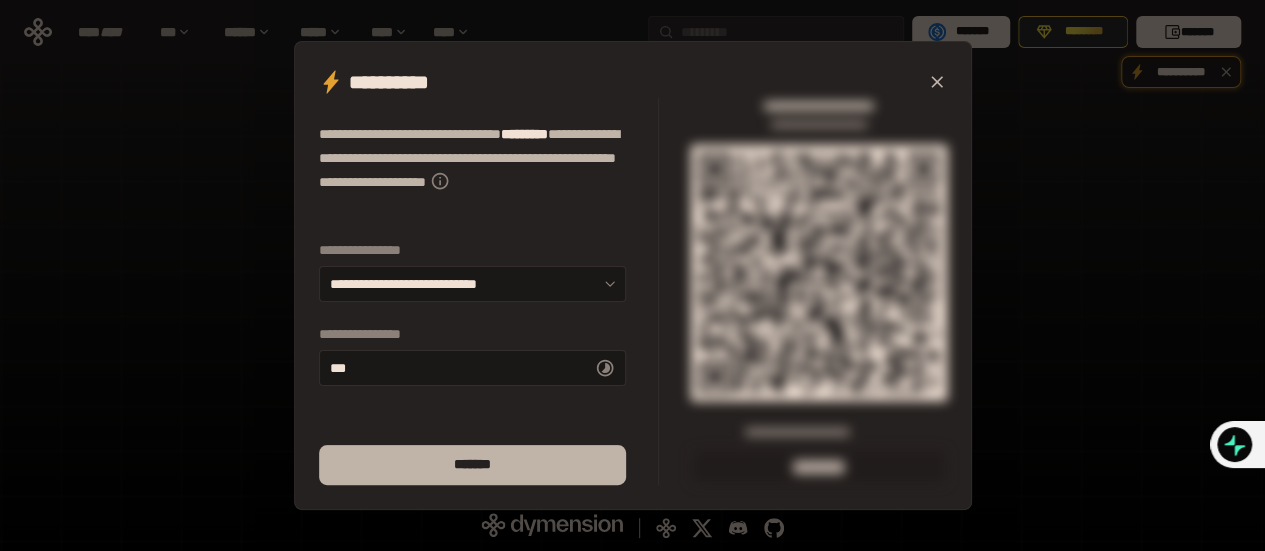 click on "*******" at bounding box center [472, 465] 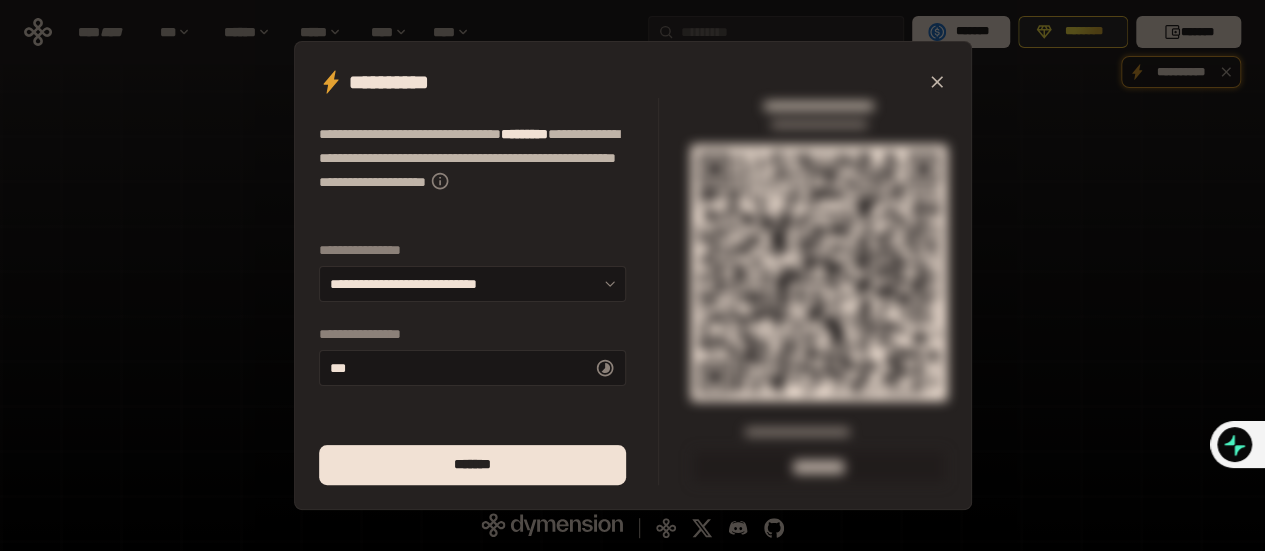 click 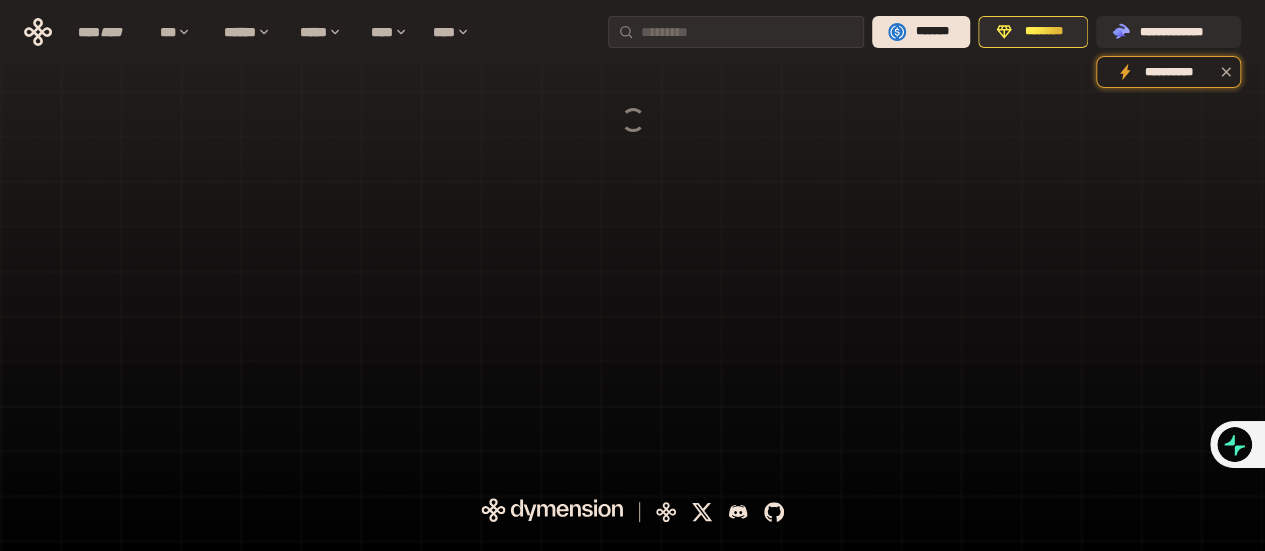 scroll, scrollTop: 0, scrollLeft: 0, axis: both 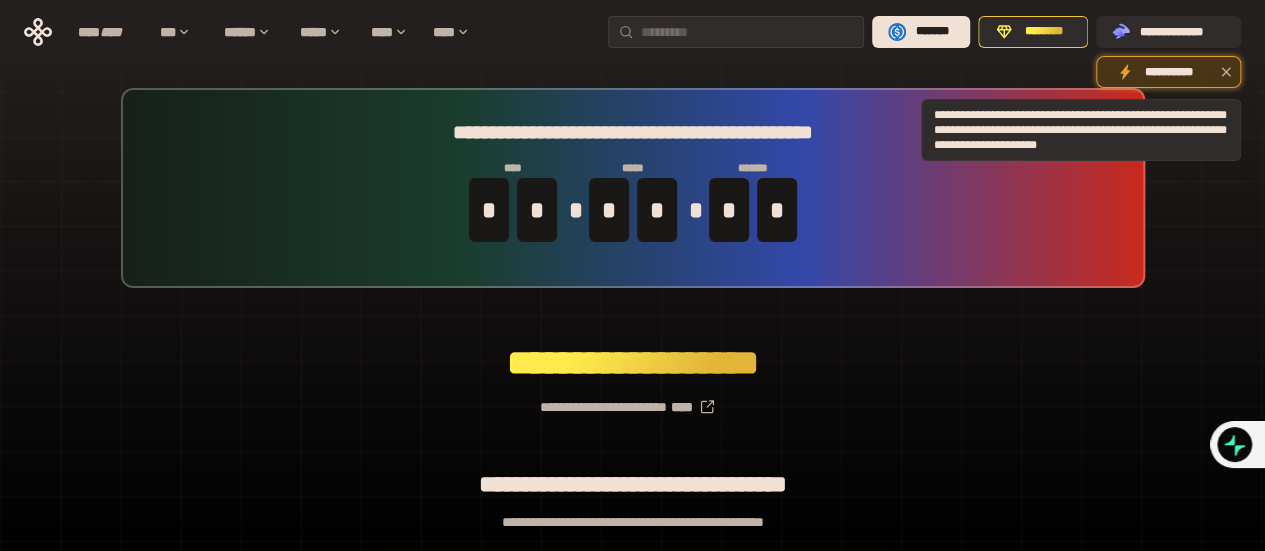 click 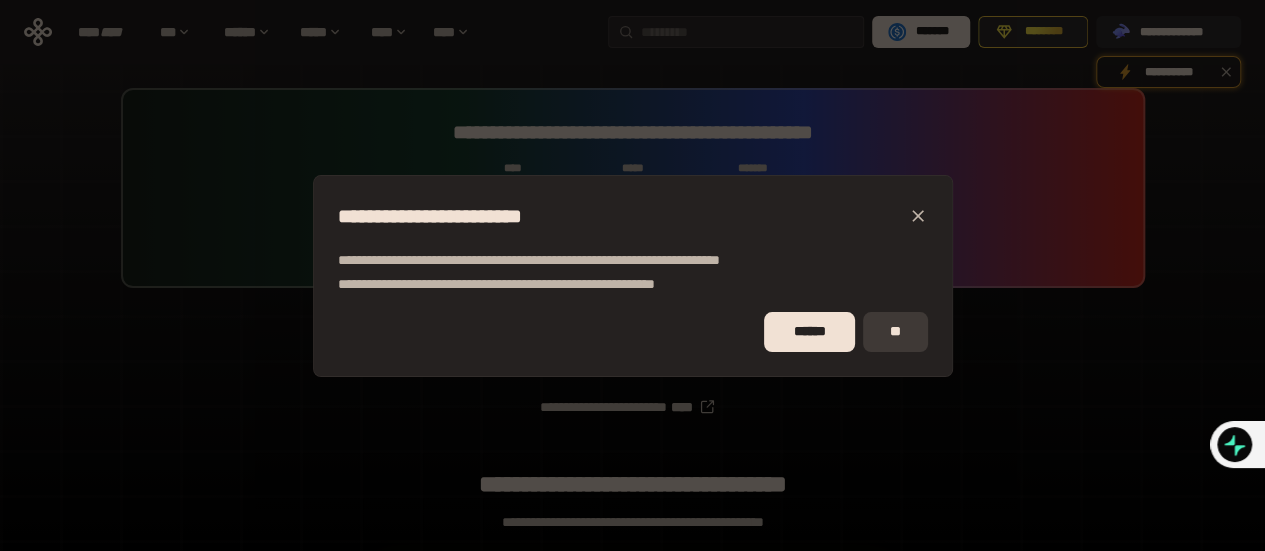 click on "**" at bounding box center [895, 332] 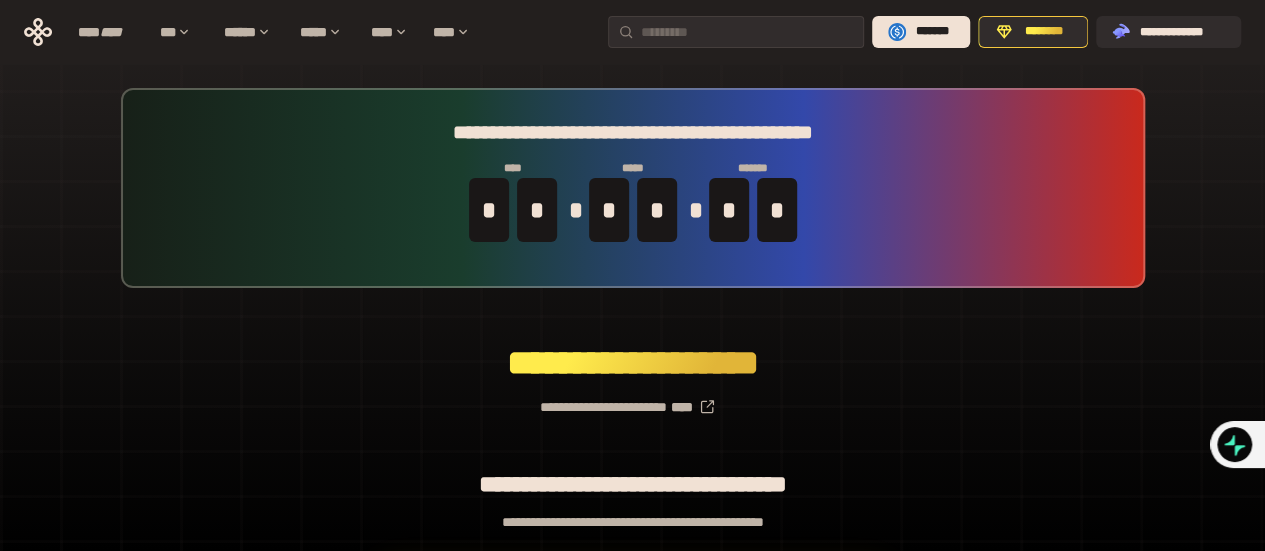 scroll, scrollTop: 231, scrollLeft: 0, axis: vertical 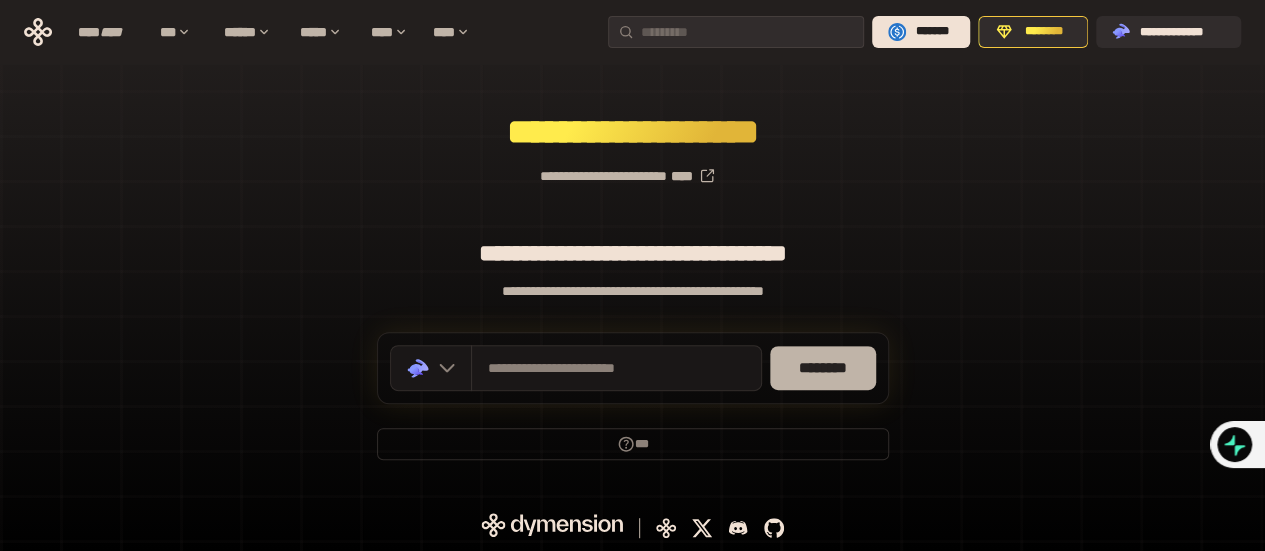 click on "********" at bounding box center [823, 368] 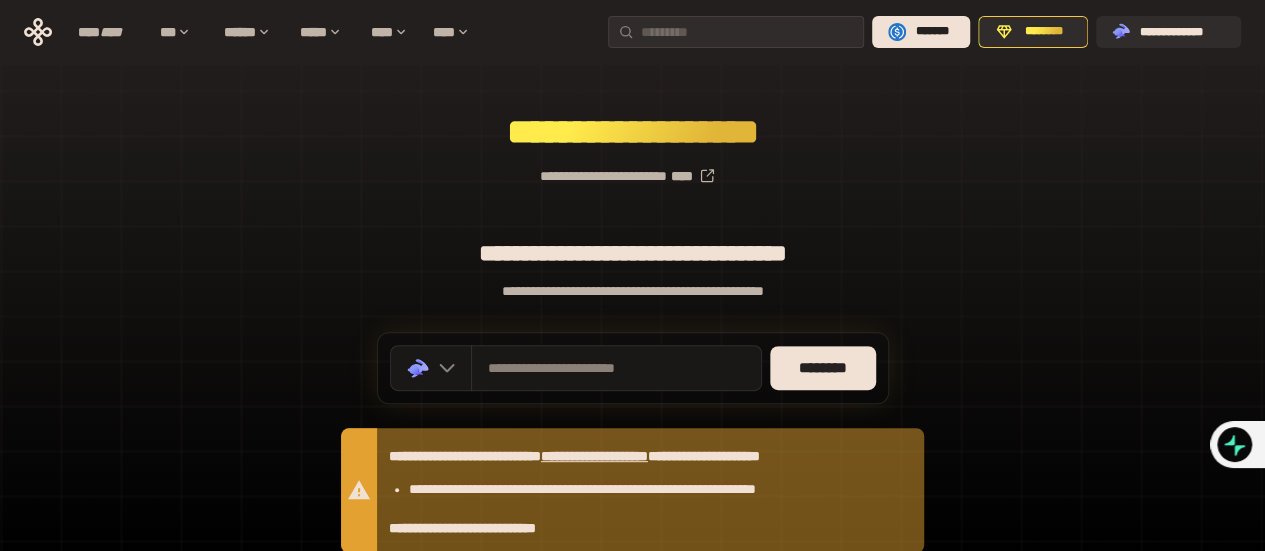 scroll, scrollTop: 379, scrollLeft: 0, axis: vertical 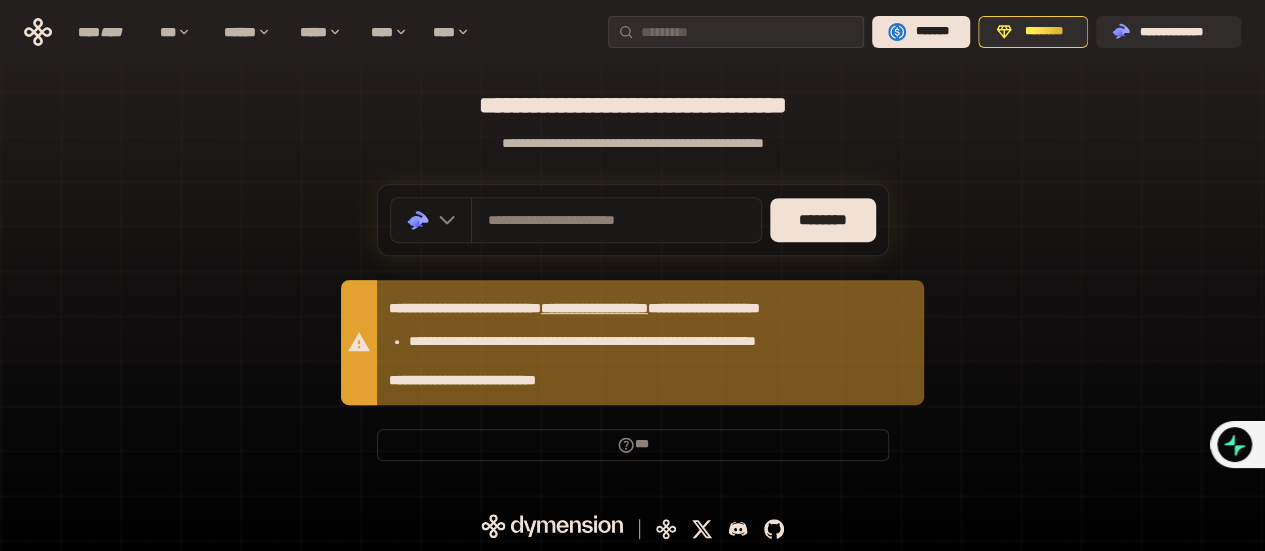 click on "**********" at bounding box center [594, 308] 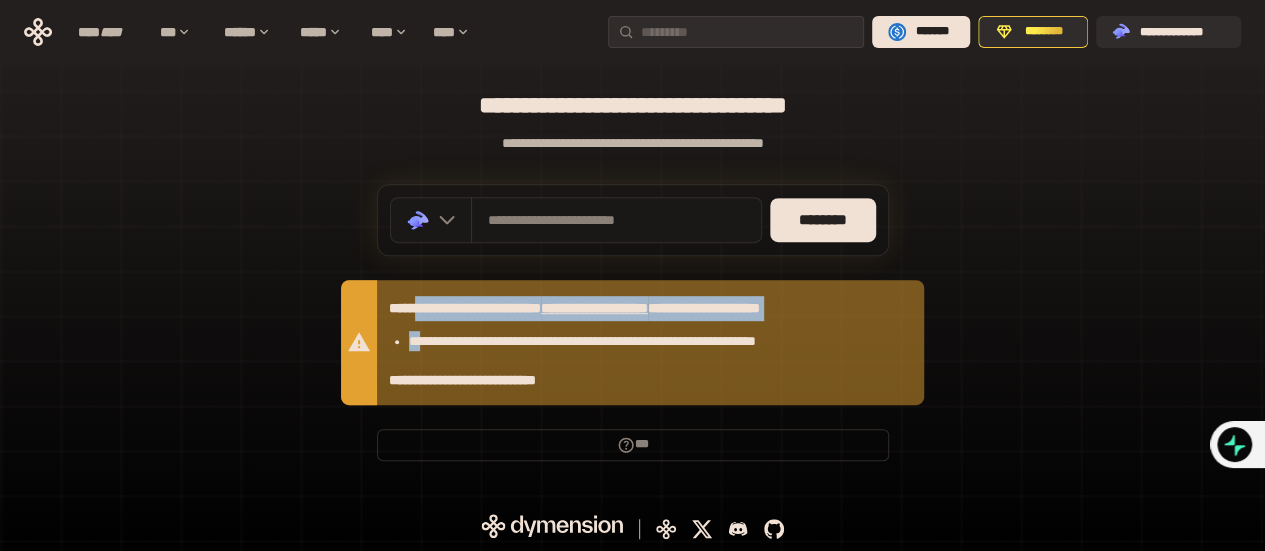 click on "**********" at bounding box center (632, 342) 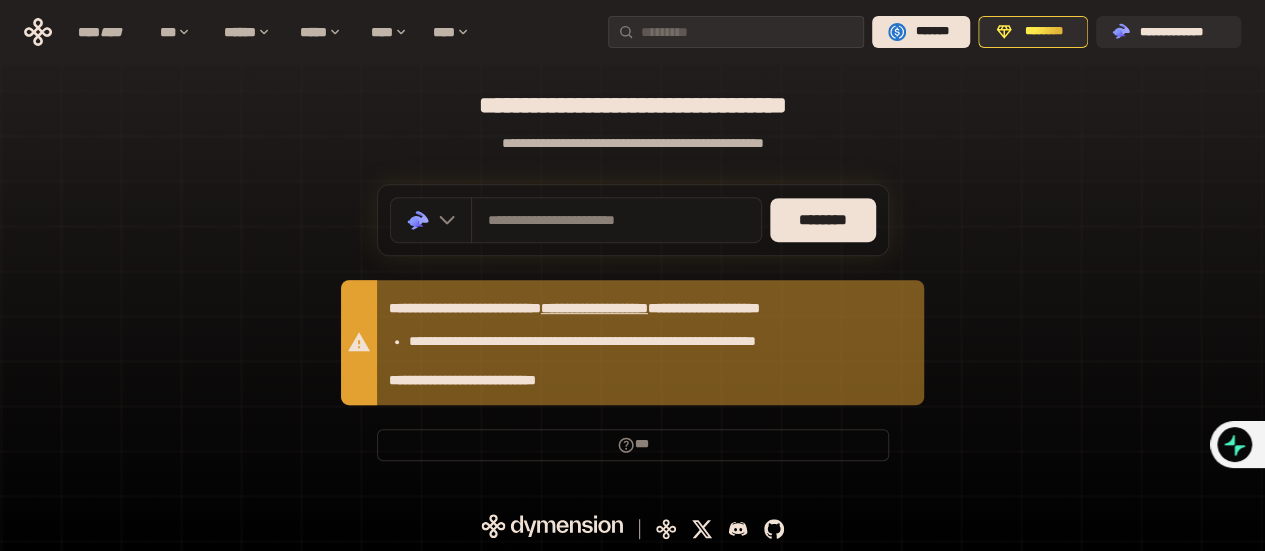 drag, startPoint x: 430, startPoint y: 336, endPoint x: 432, endPoint y: 363, distance: 27.073973 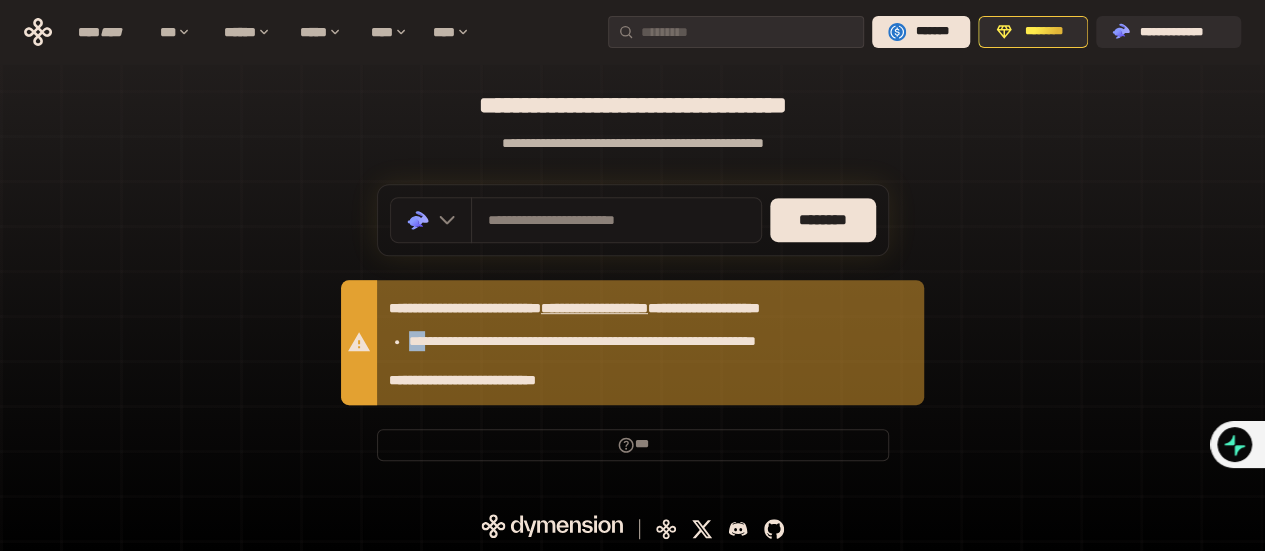 click on "**********" at bounding box center [632, 342] 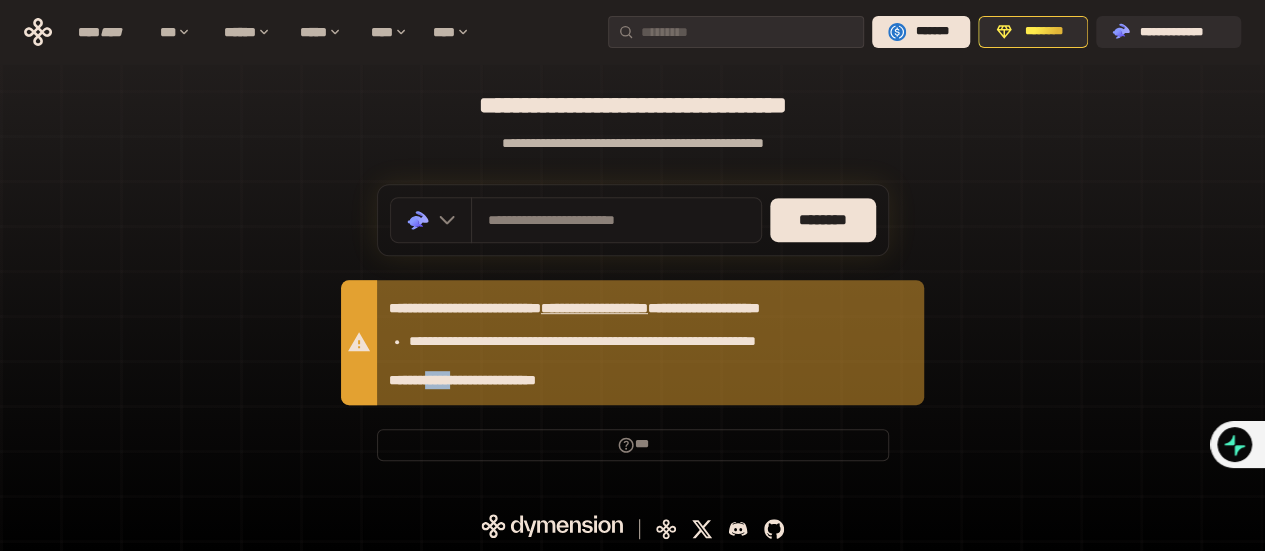 drag, startPoint x: 440, startPoint y: 372, endPoint x: 677, endPoint y: 374, distance: 237.00844 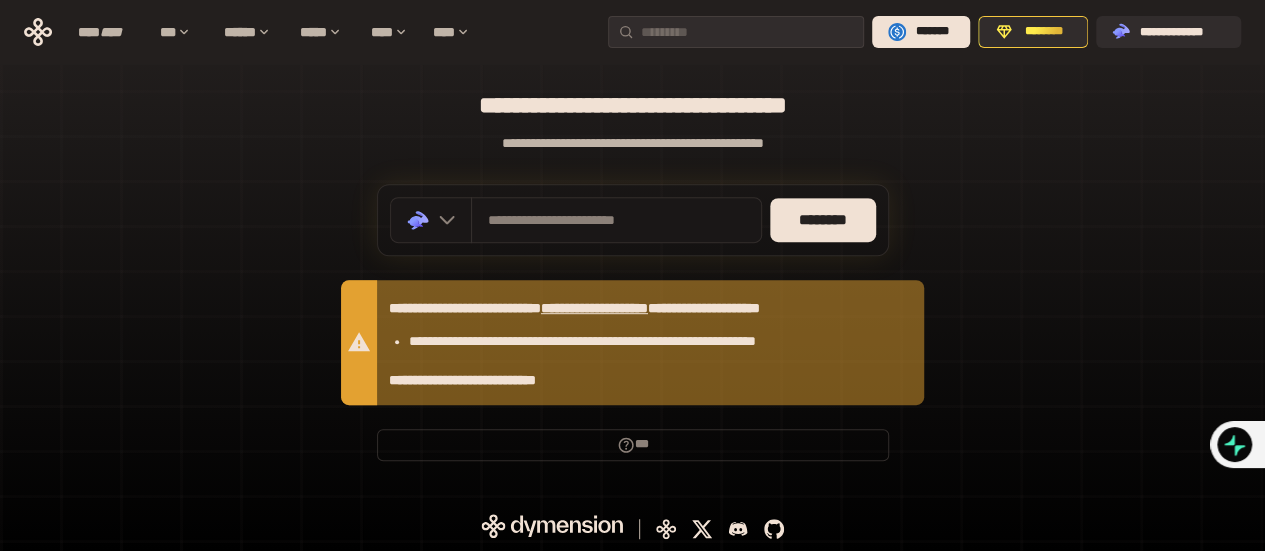 click on "**********" at bounding box center [594, 308] 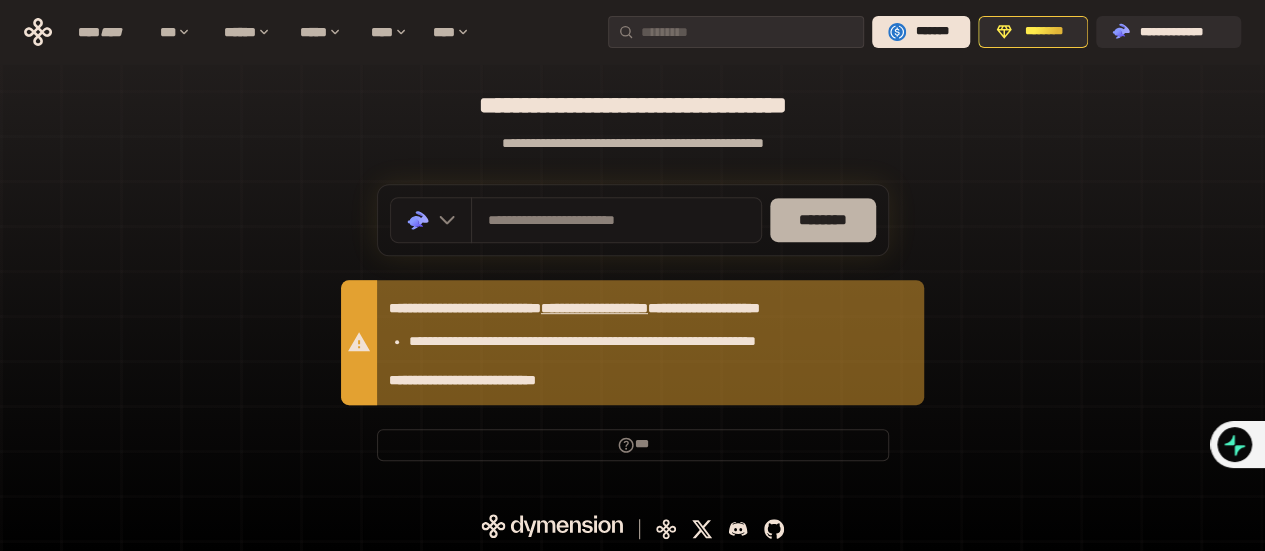 click on "********" at bounding box center (823, 220) 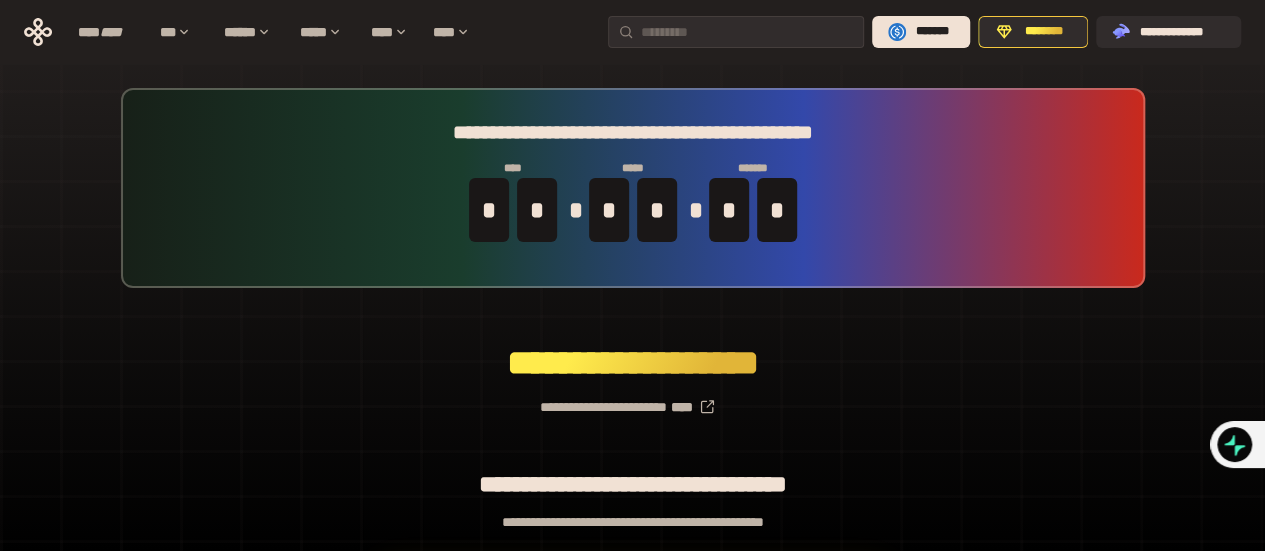 scroll, scrollTop: 379, scrollLeft: 0, axis: vertical 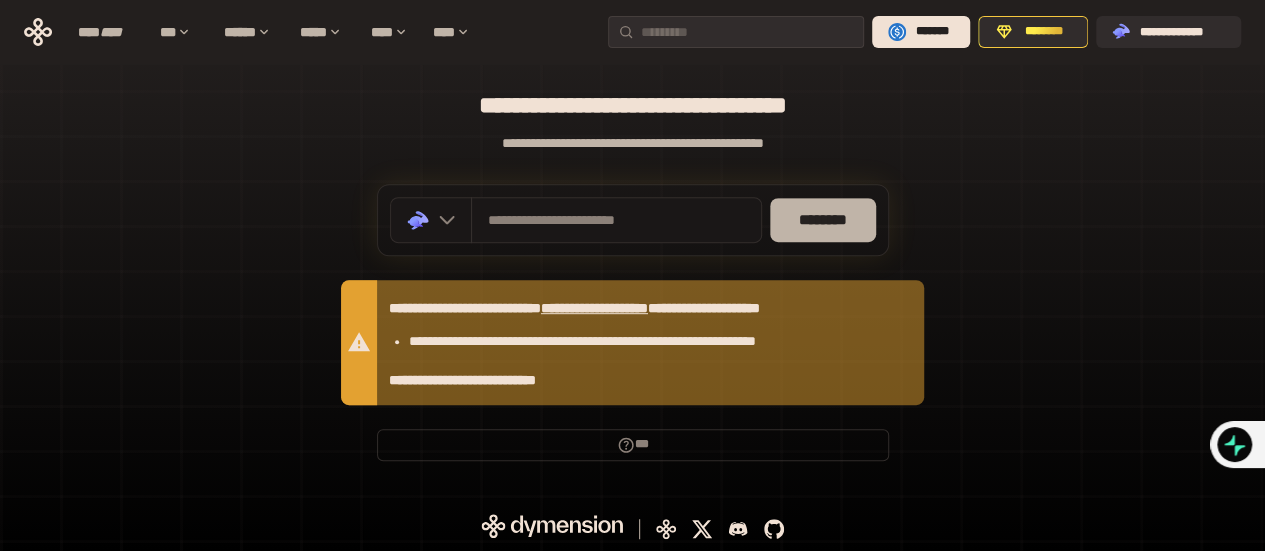 click on "********" at bounding box center (823, 220) 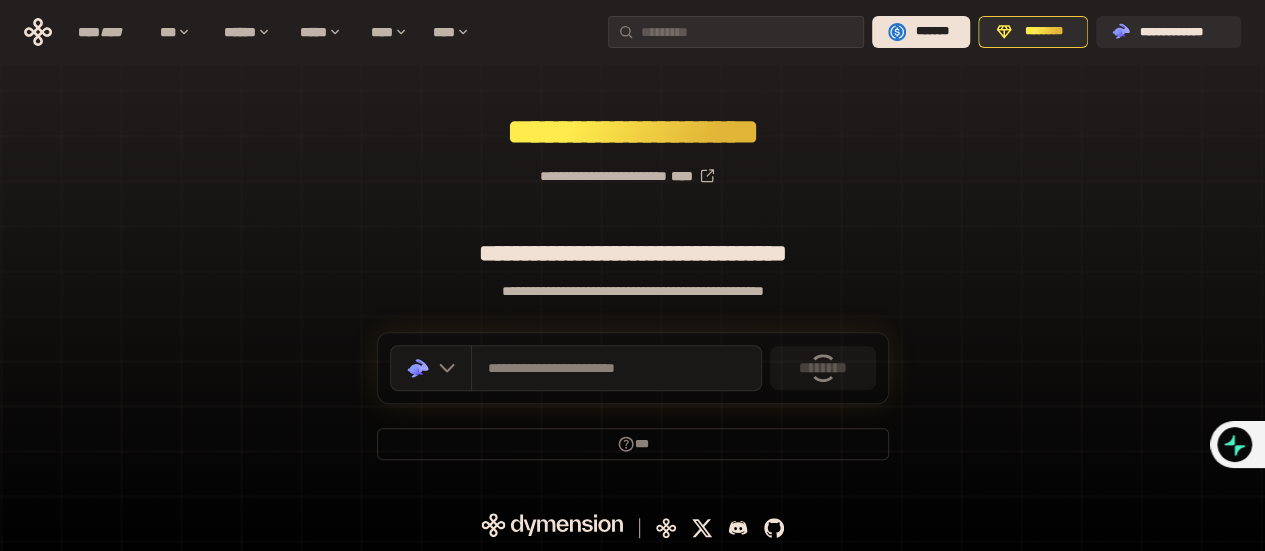 scroll, scrollTop: 379, scrollLeft: 0, axis: vertical 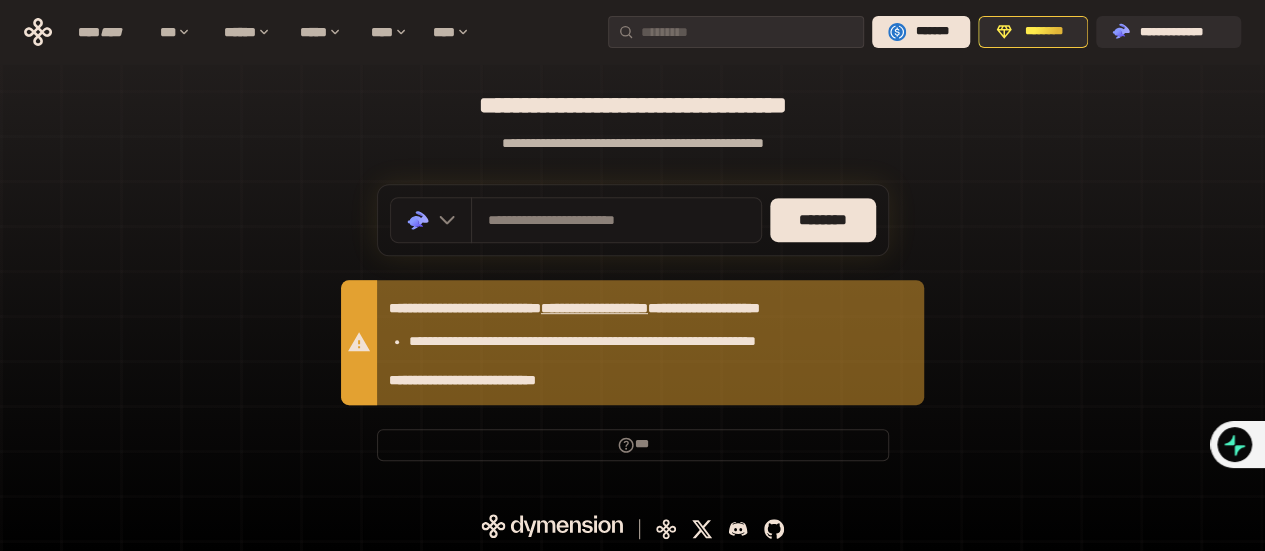 click on "**********" at bounding box center [462, 380] 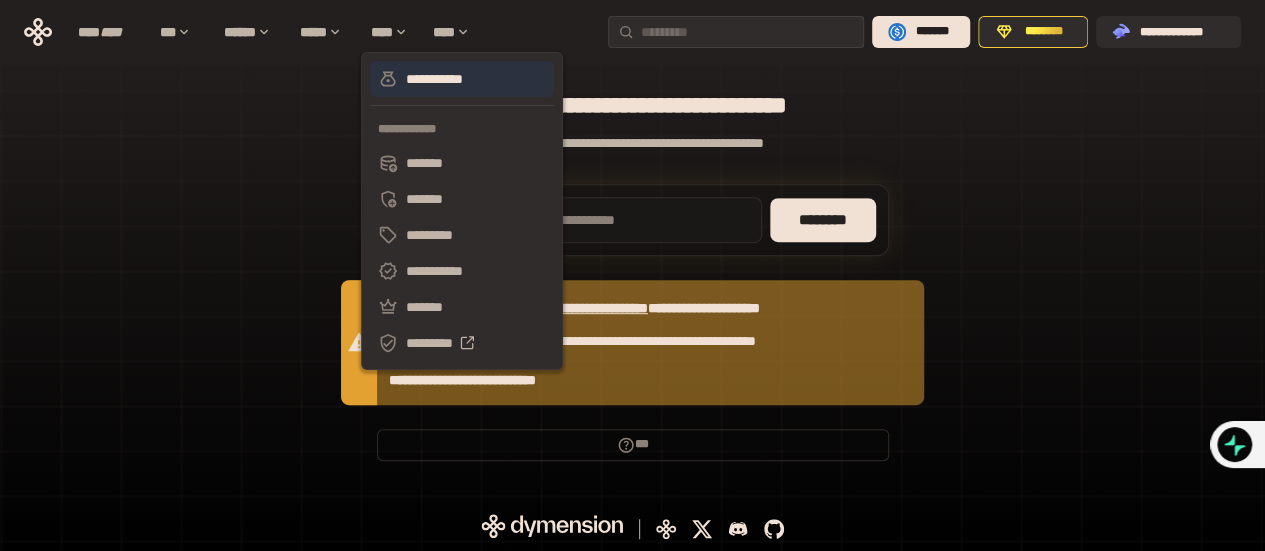 click on "**********" at bounding box center [462, 79] 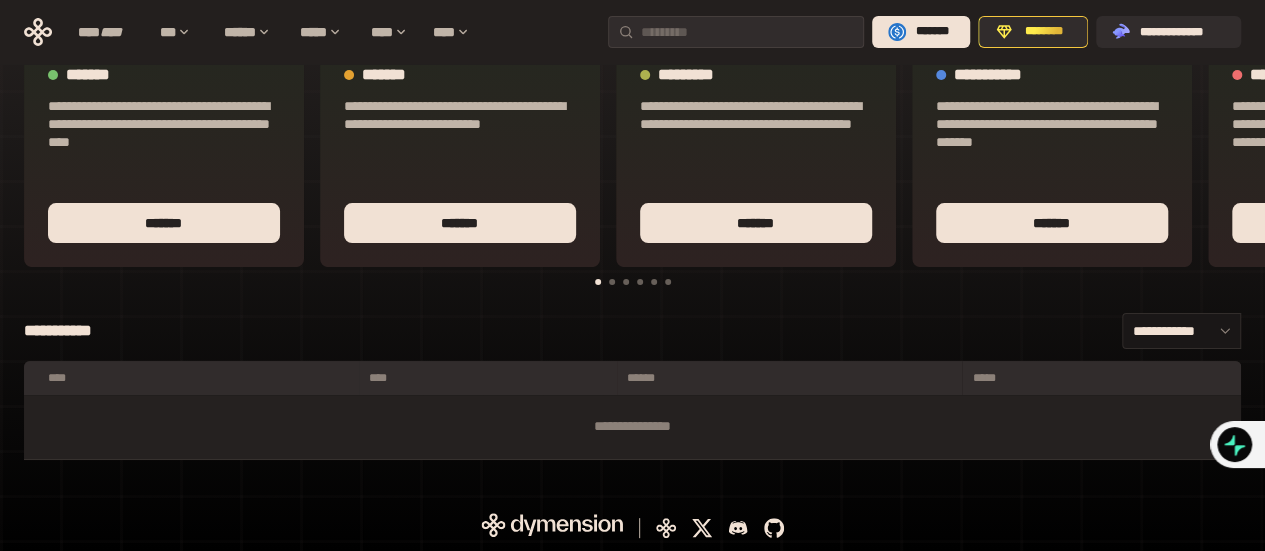 scroll, scrollTop: 0, scrollLeft: 0, axis: both 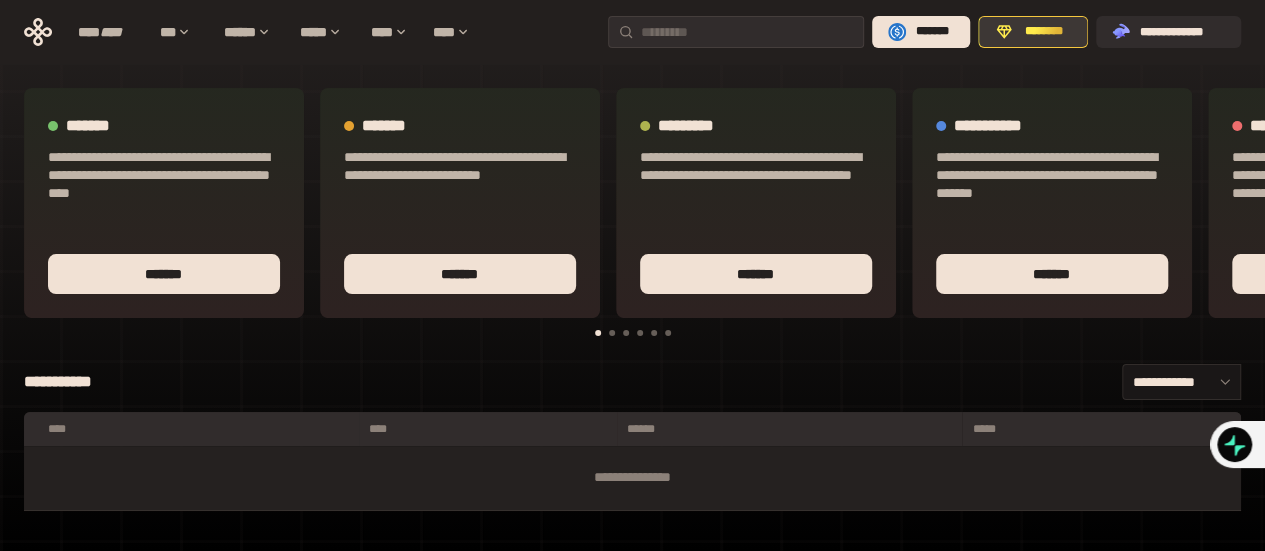 click on "********" at bounding box center [1032, 32] 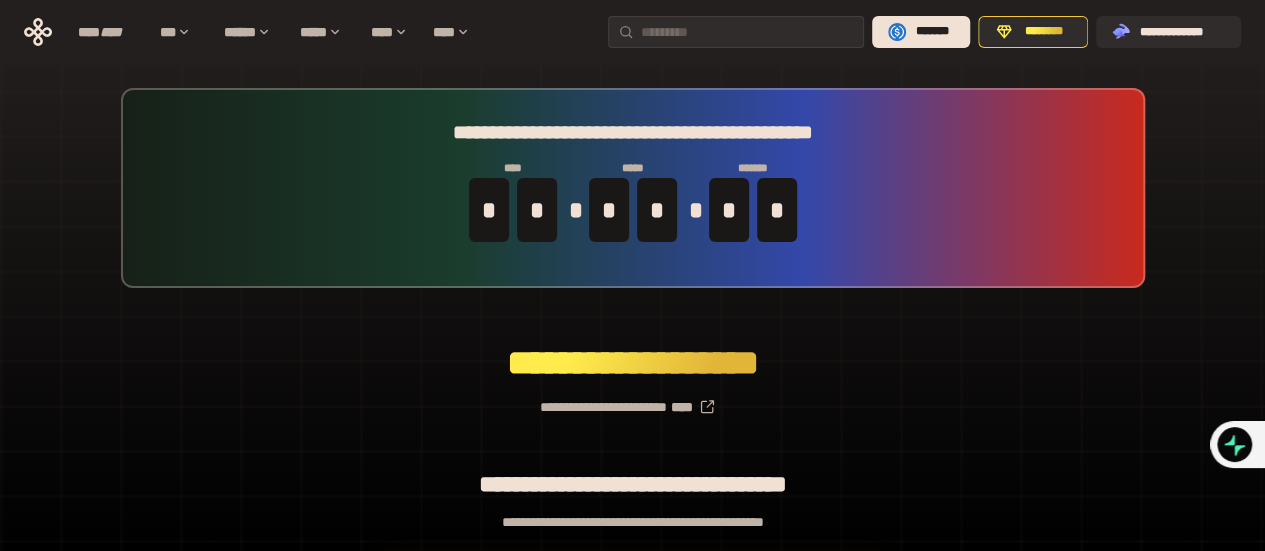 scroll, scrollTop: 231, scrollLeft: 0, axis: vertical 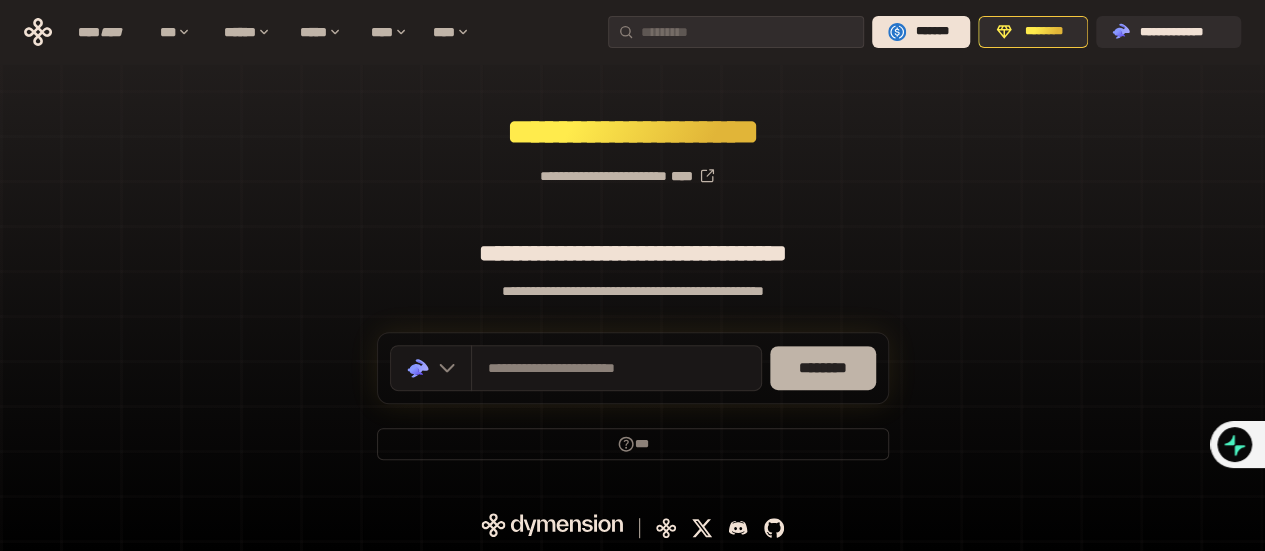 click on "********" at bounding box center (823, 368) 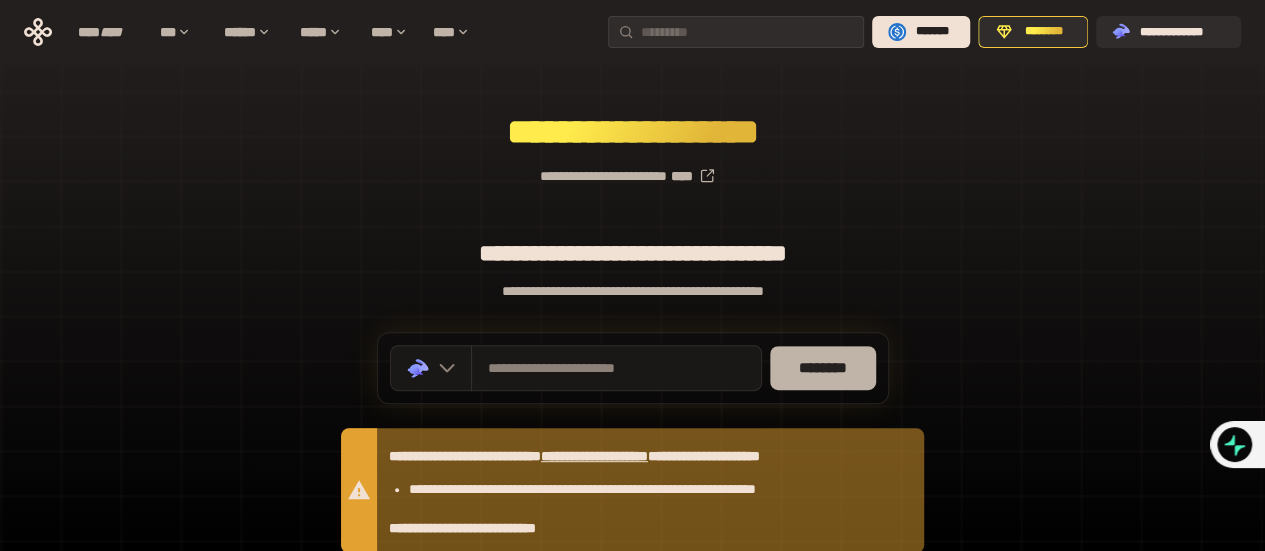 scroll, scrollTop: 379, scrollLeft: 0, axis: vertical 